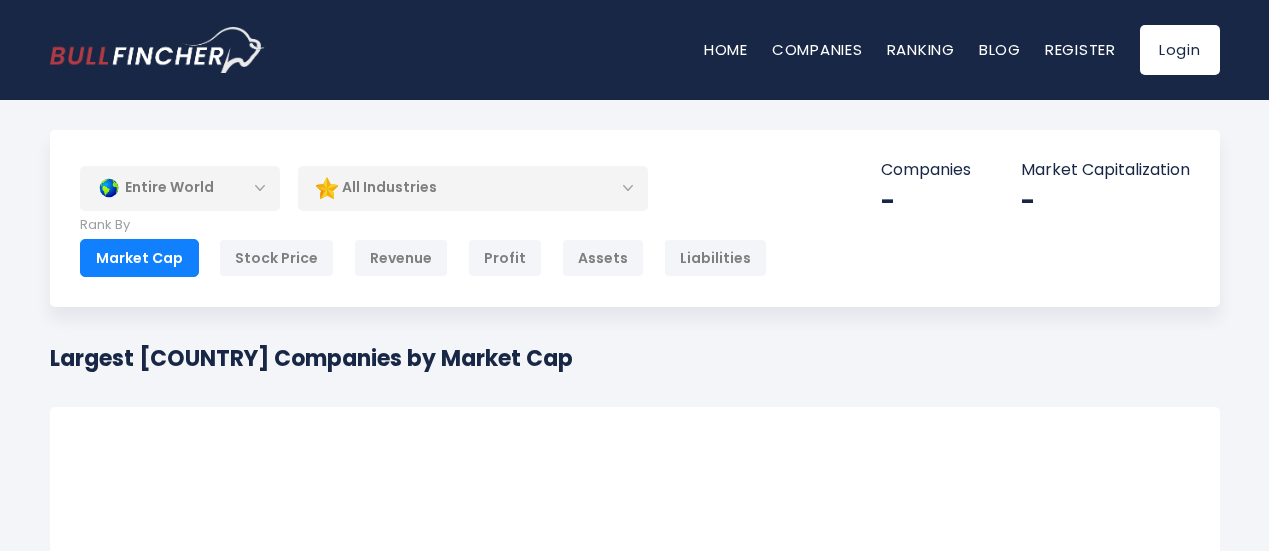 scroll, scrollTop: 0, scrollLeft: 0, axis: both 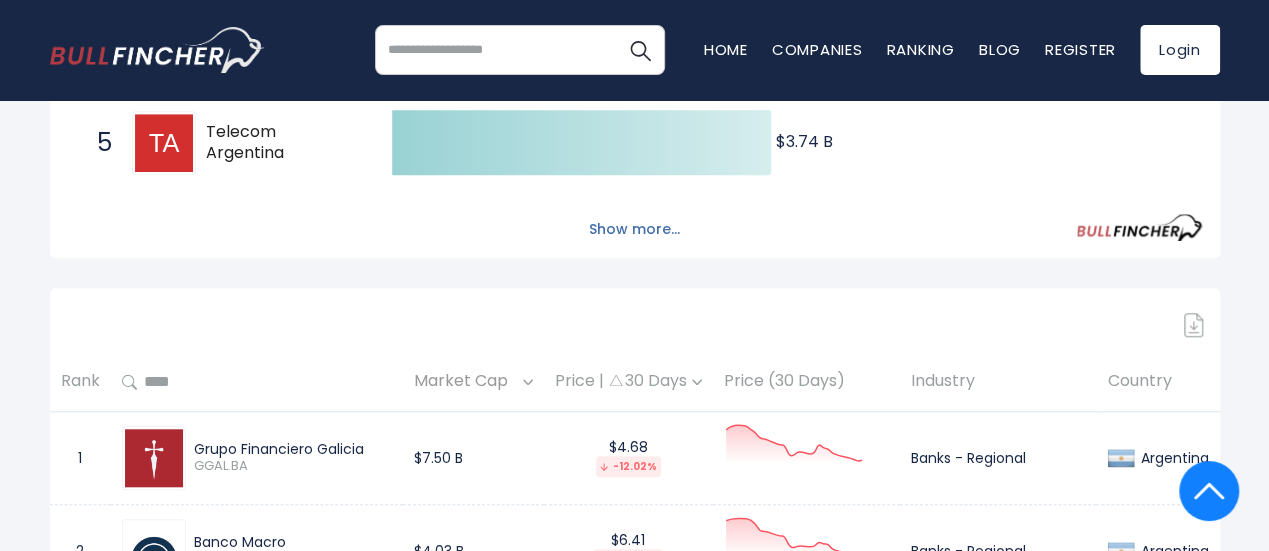 click on "Show more..." at bounding box center [634, 229] 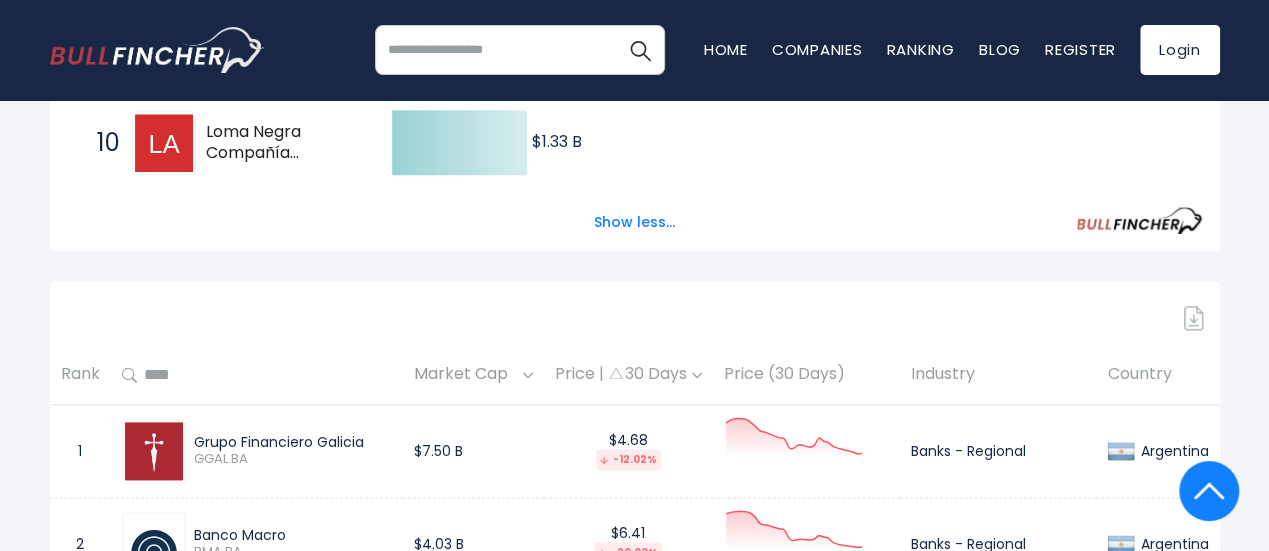 scroll, scrollTop: 1200, scrollLeft: 0, axis: vertical 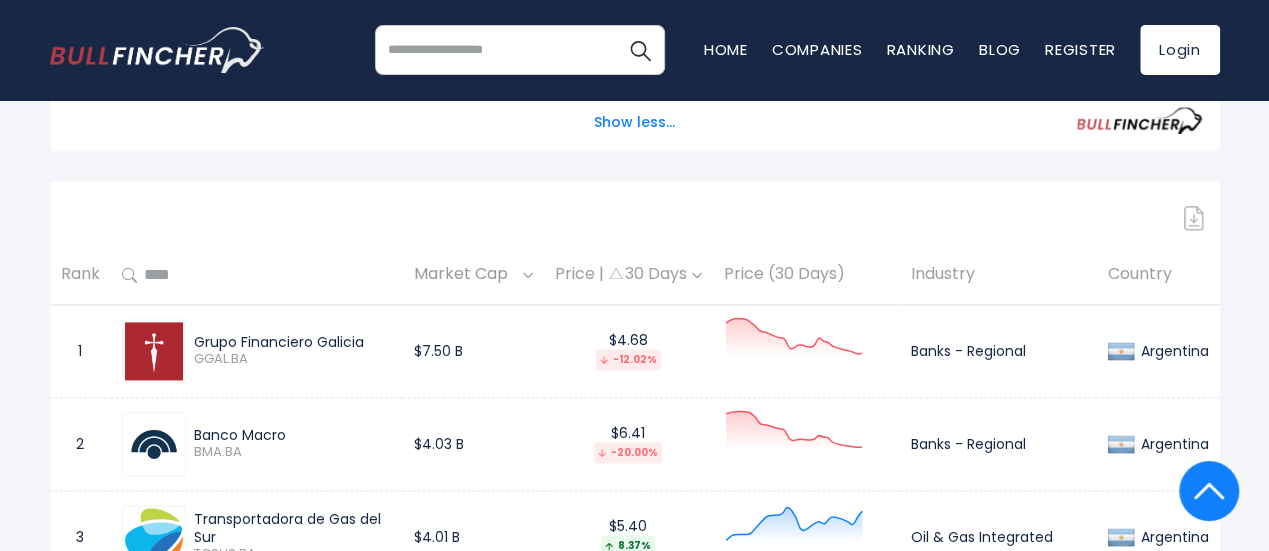 click on "Grupo Financiero Galicia" at bounding box center (293, 342) 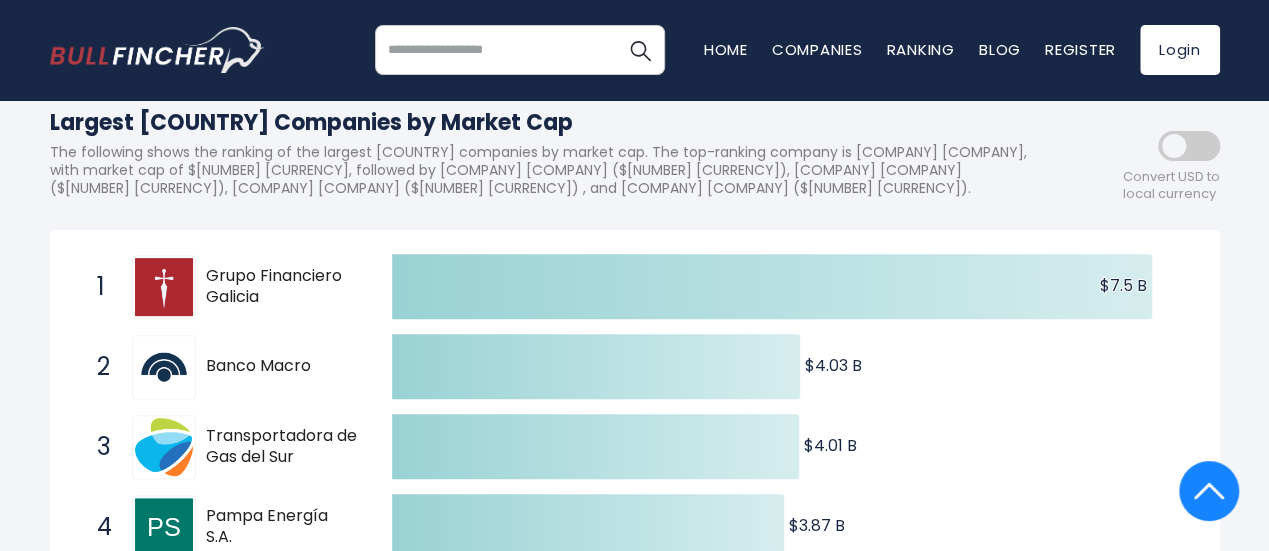 scroll, scrollTop: 0, scrollLeft: 0, axis: both 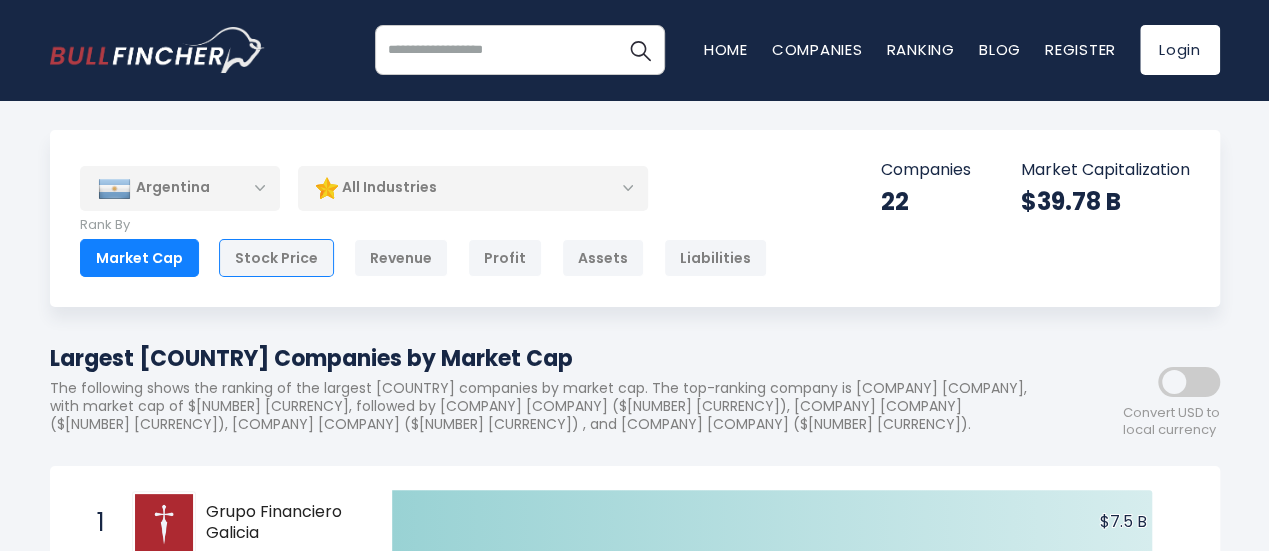 click on "Stock Price" at bounding box center [276, 258] 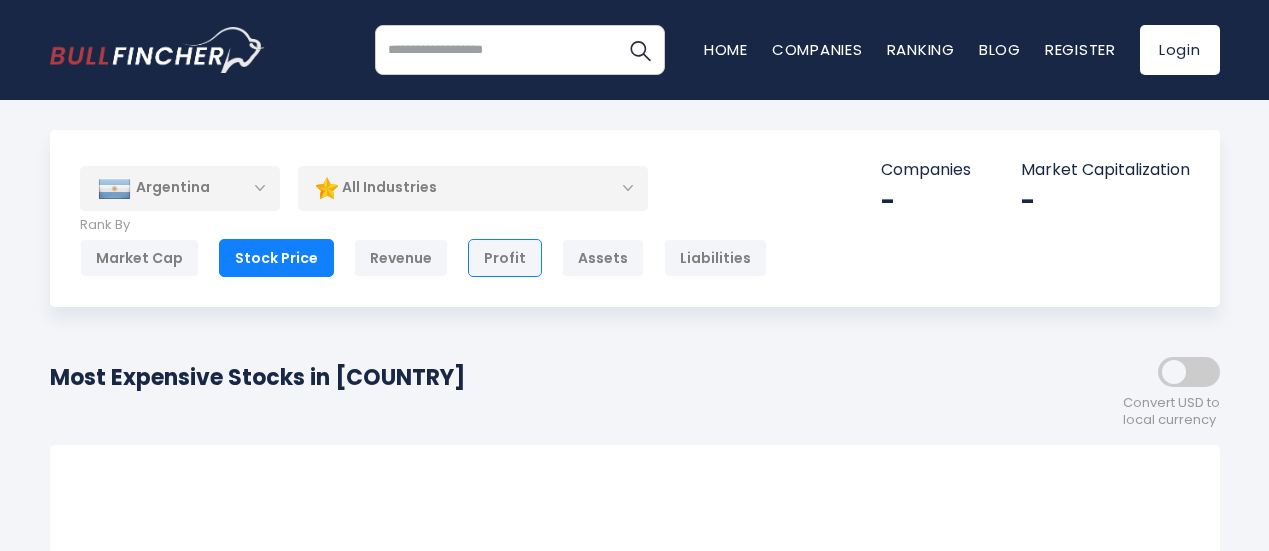 scroll, scrollTop: 0, scrollLeft: 0, axis: both 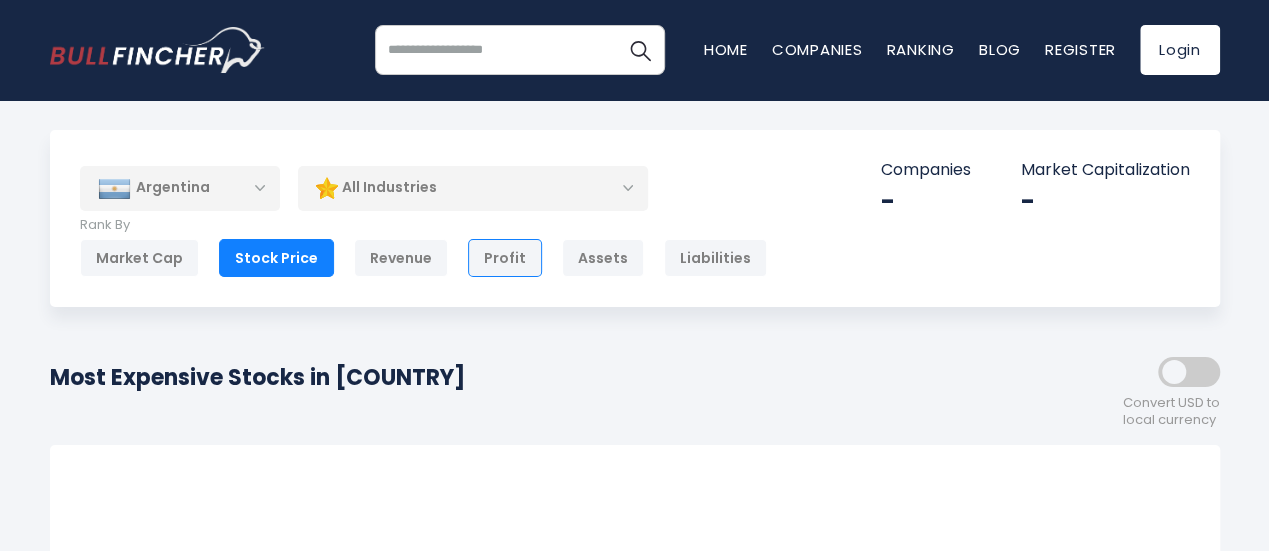 click on "Profit" at bounding box center (505, 258) 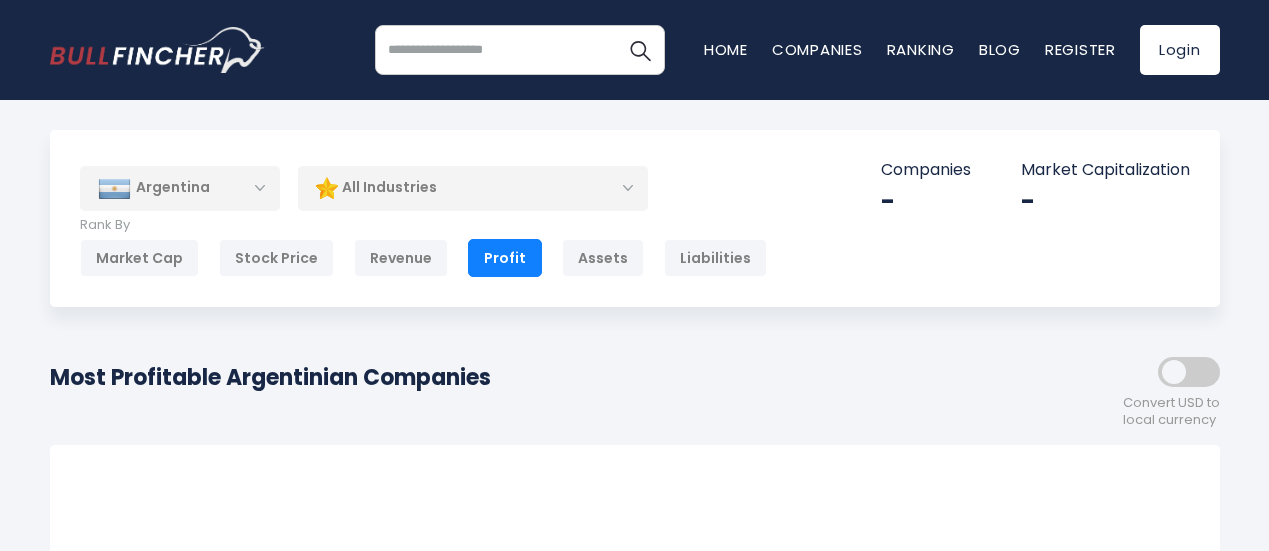 scroll, scrollTop: 200, scrollLeft: 0, axis: vertical 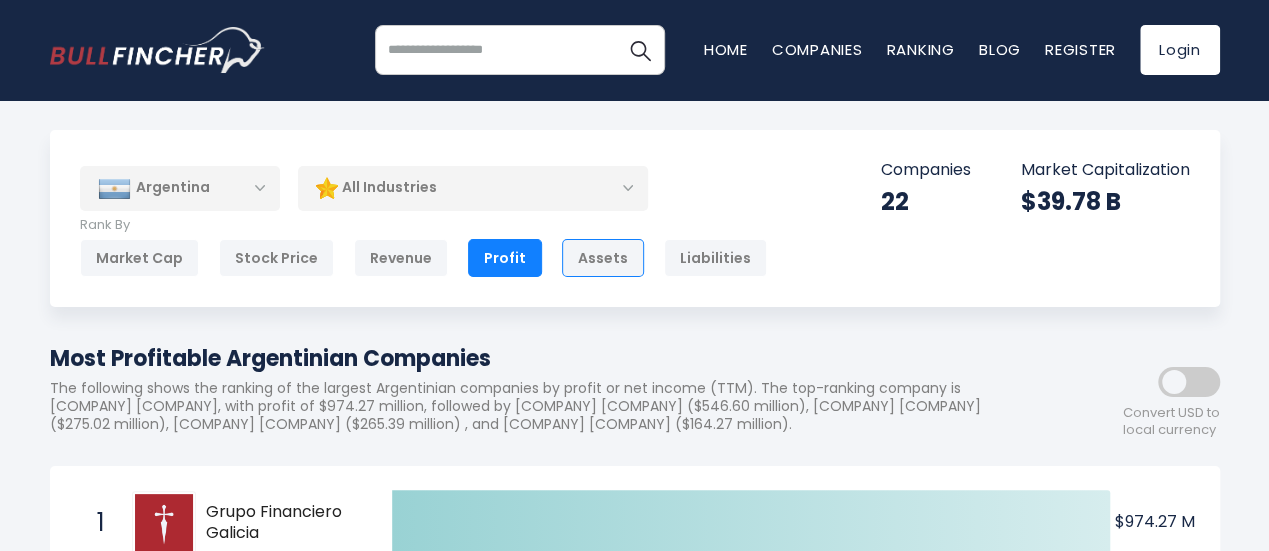 click on "Assets" at bounding box center (603, 258) 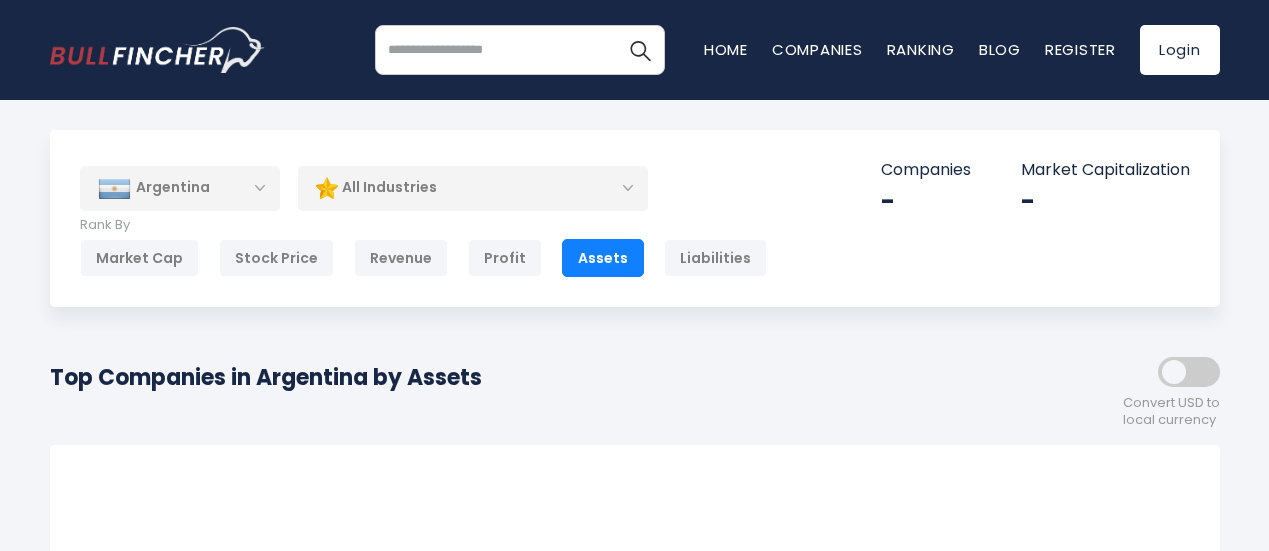 scroll, scrollTop: 0, scrollLeft: 0, axis: both 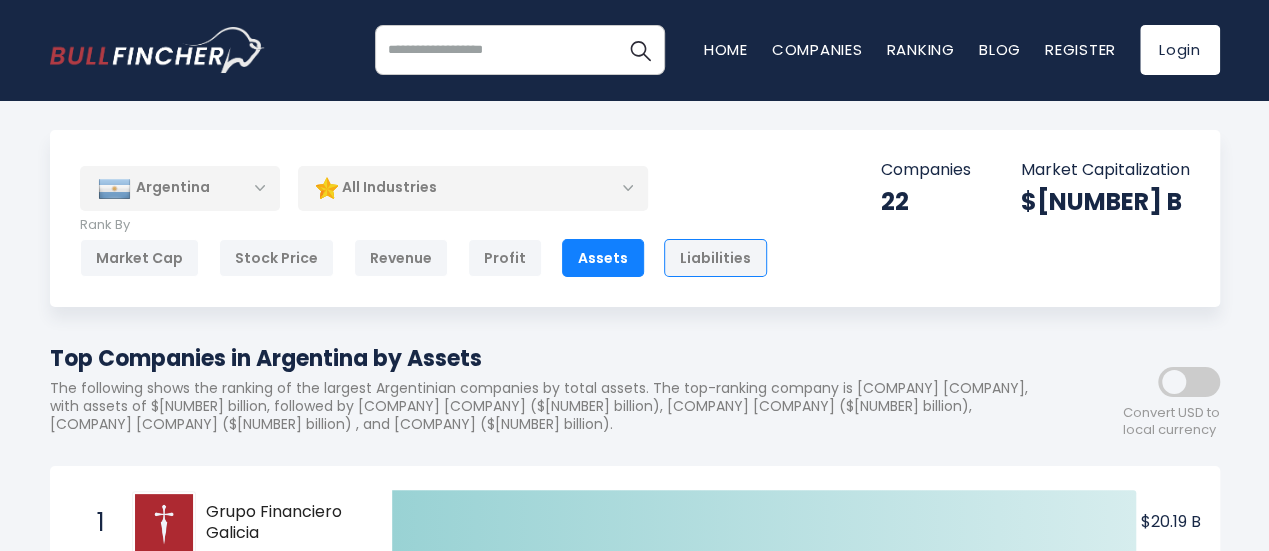 click on "Liabilities" at bounding box center [715, 258] 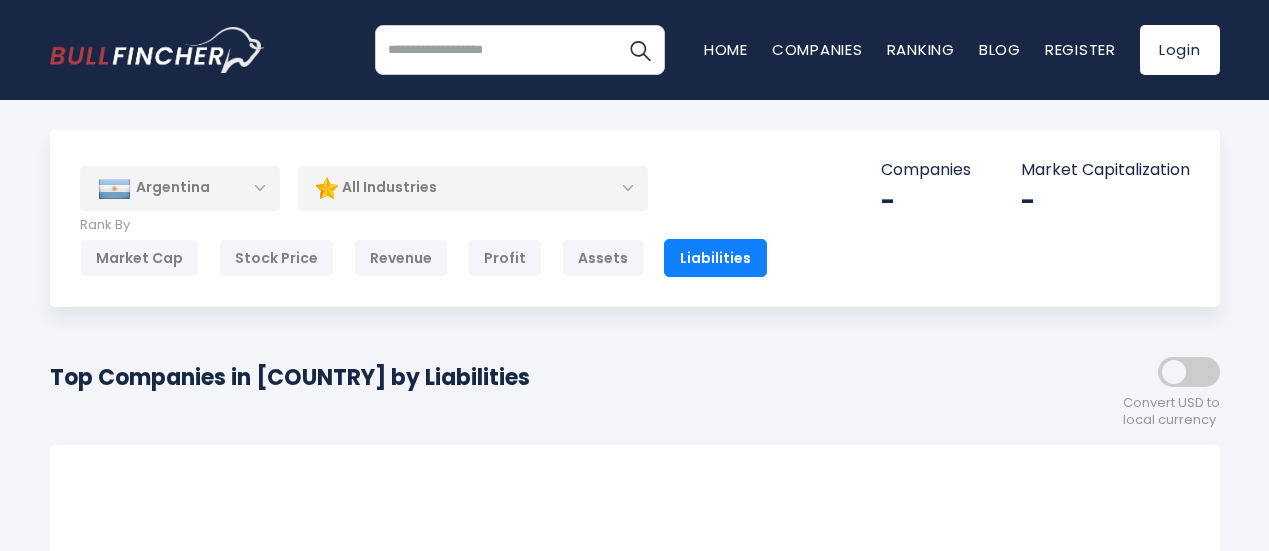 scroll, scrollTop: 0, scrollLeft: 0, axis: both 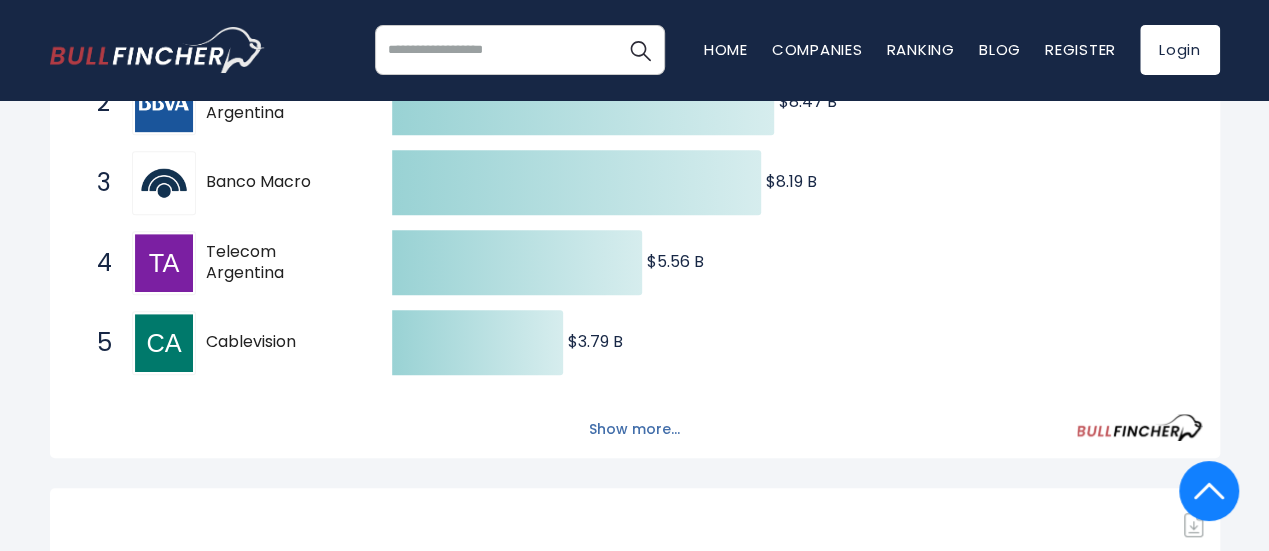 click on "Show more..." at bounding box center [634, 429] 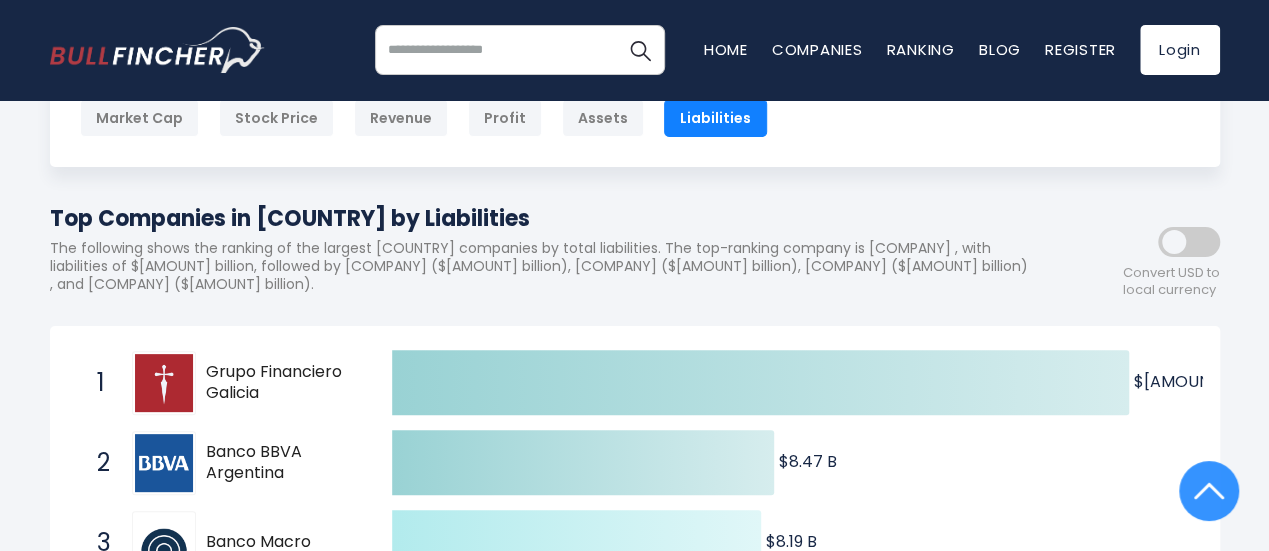 scroll, scrollTop: 0, scrollLeft: 0, axis: both 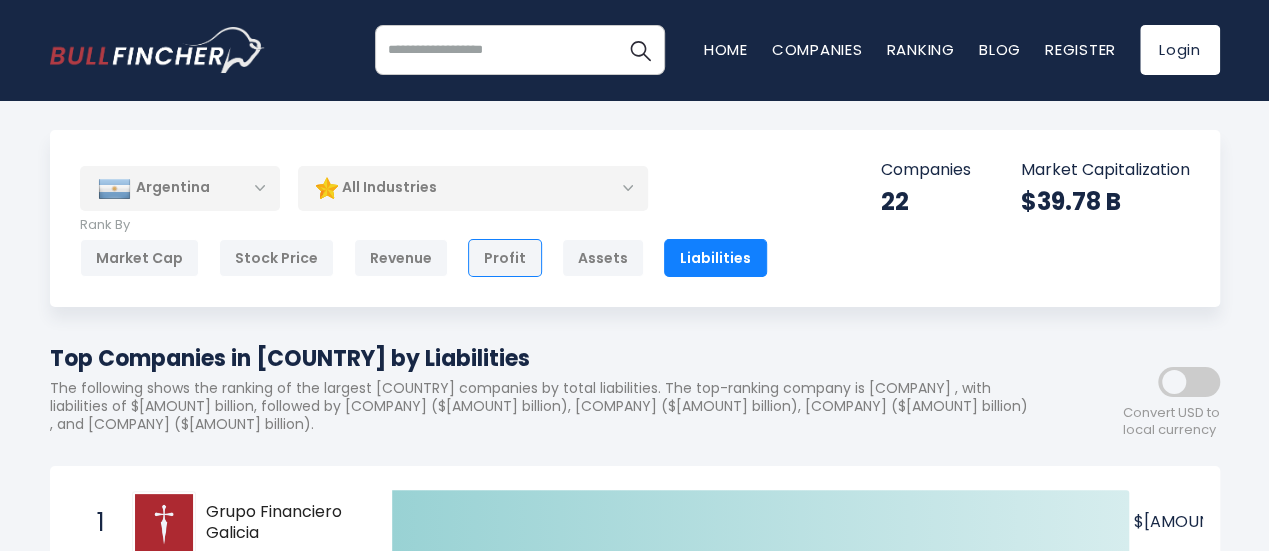 click on "Profit" at bounding box center [505, 258] 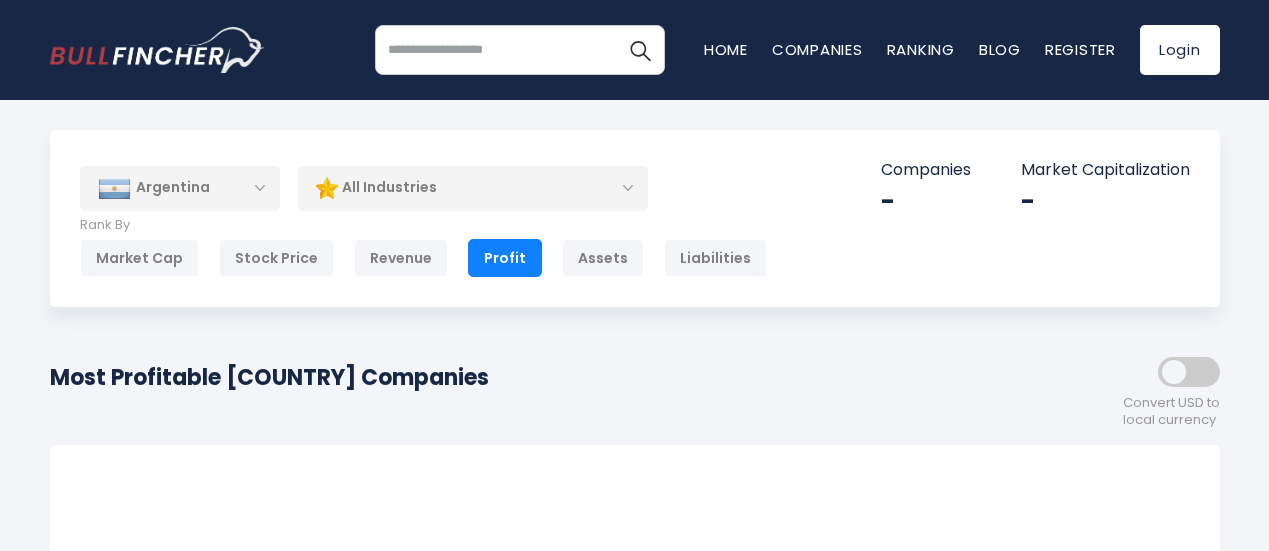 scroll, scrollTop: 0, scrollLeft: 0, axis: both 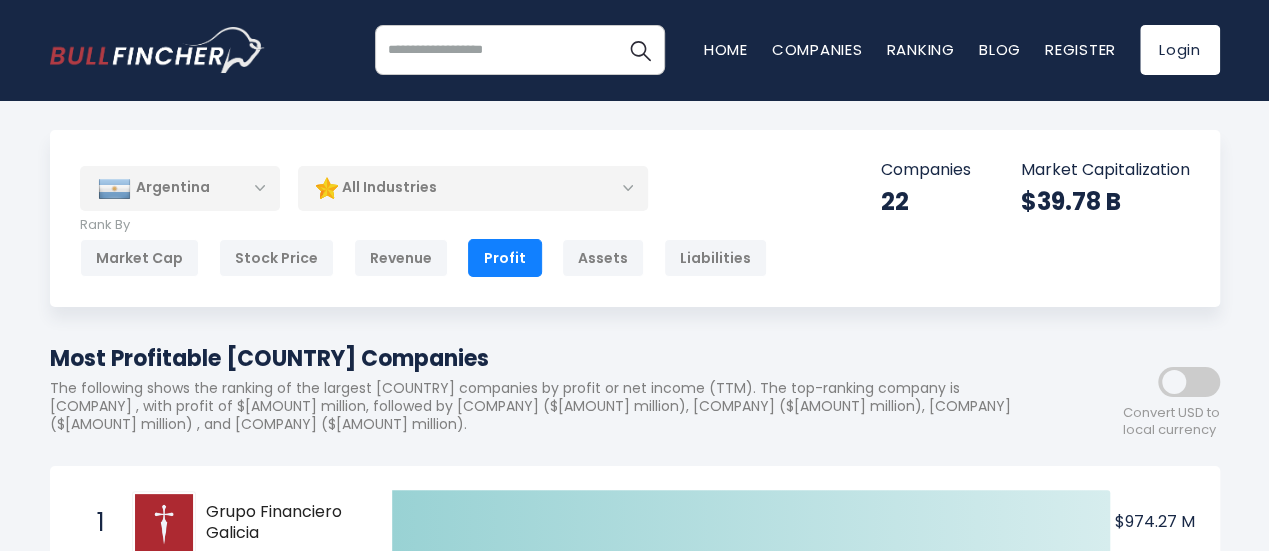 click on "All Industries" at bounding box center [473, 188] 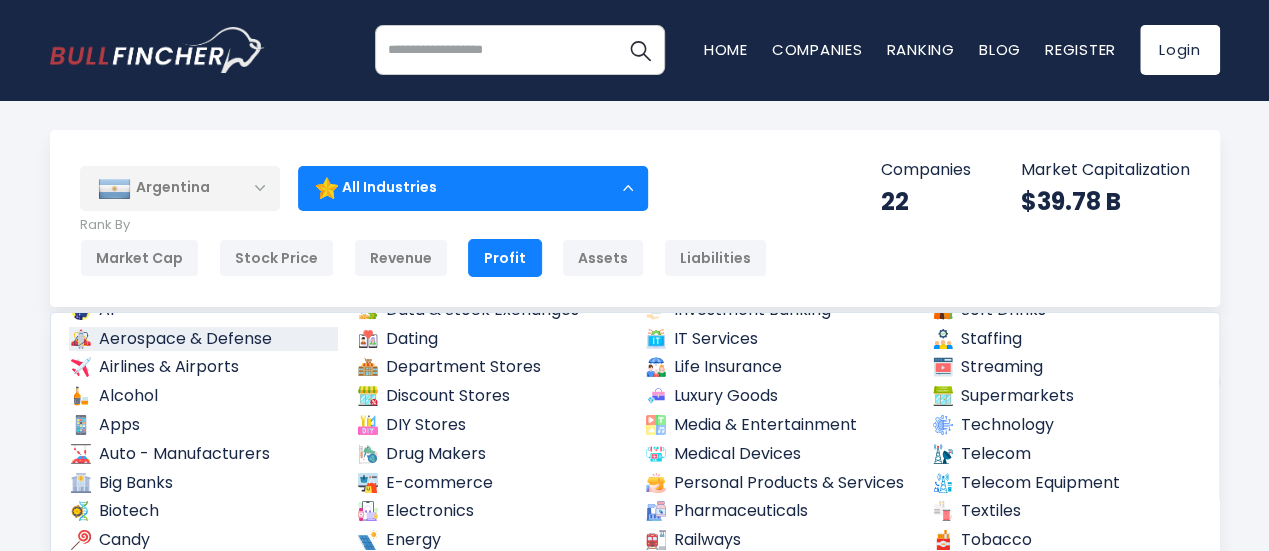 scroll, scrollTop: 100, scrollLeft: 0, axis: vertical 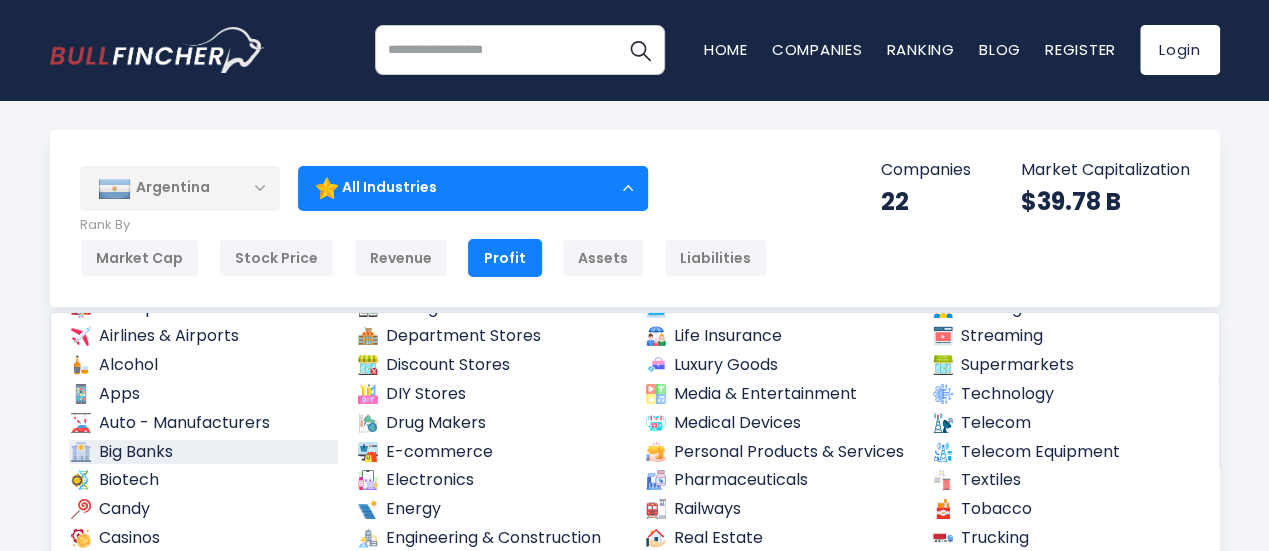 click on "Big Banks" at bounding box center (204, 452) 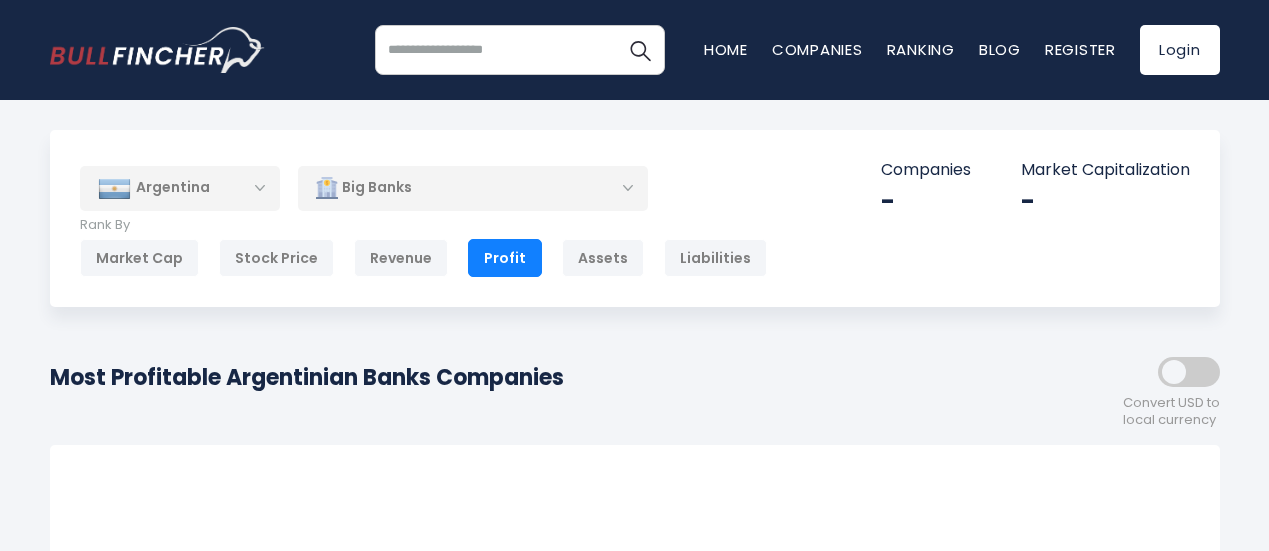 scroll, scrollTop: 0, scrollLeft: 0, axis: both 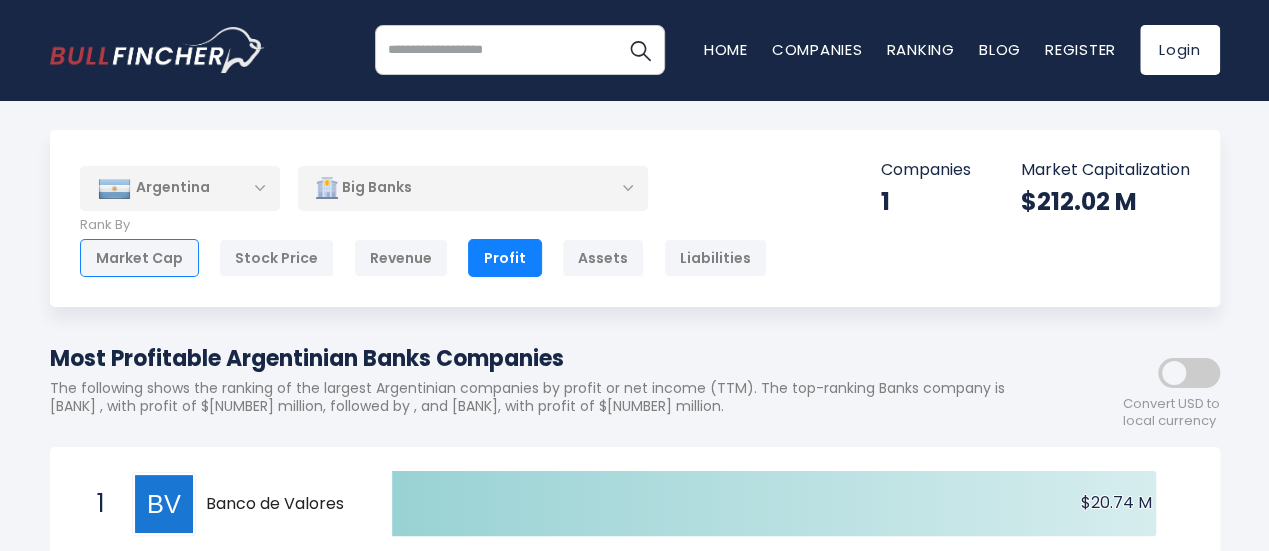 click on "Market Cap" at bounding box center (139, 258) 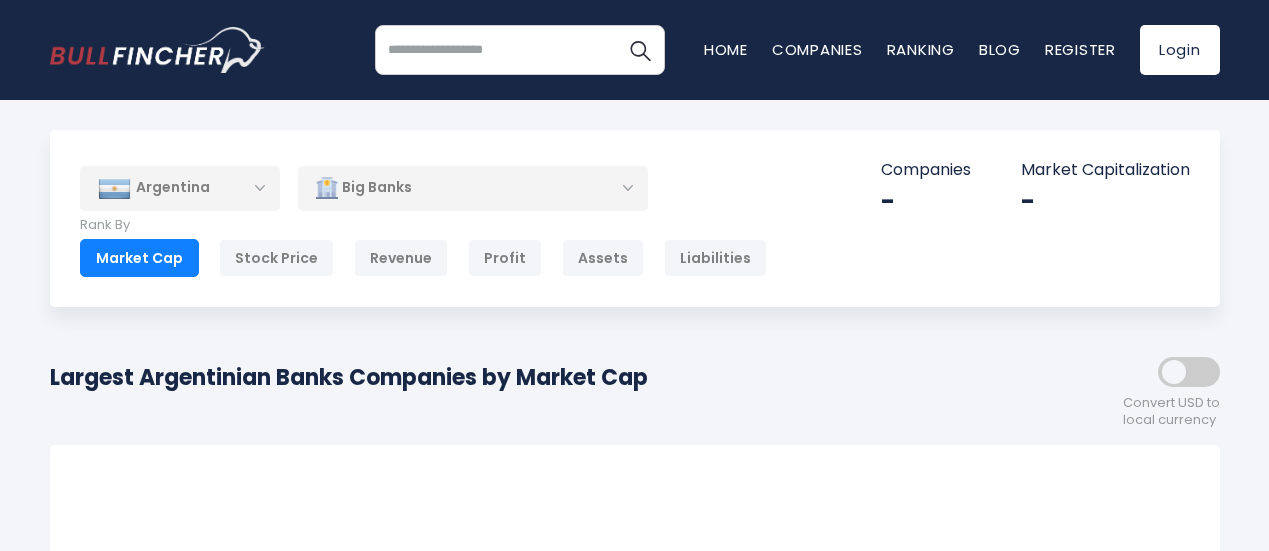 scroll, scrollTop: 0, scrollLeft: 0, axis: both 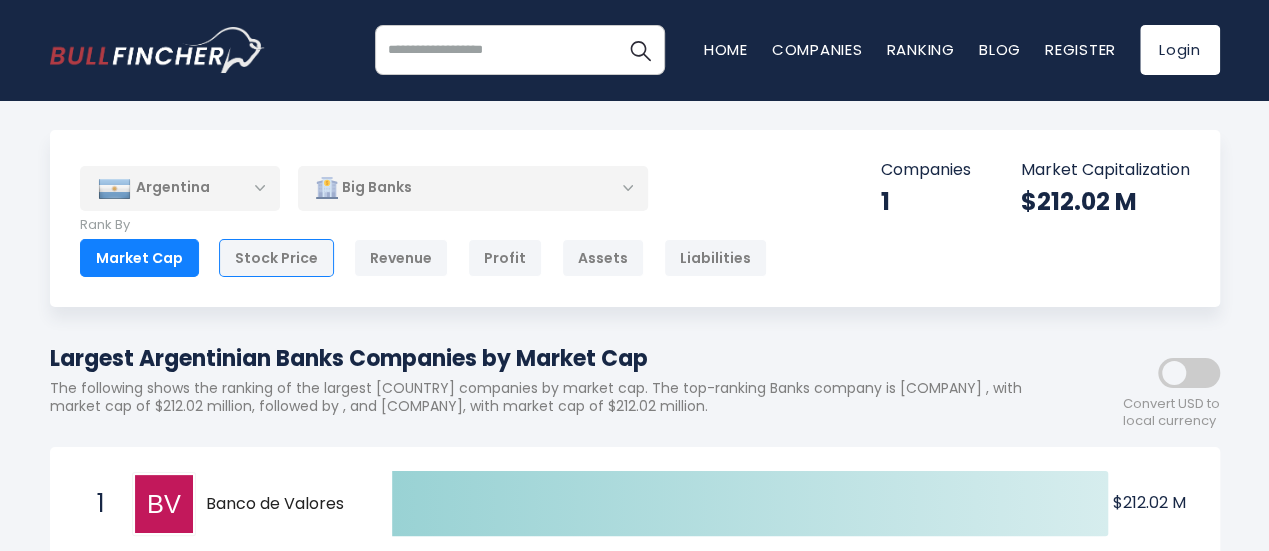 click on "Stock Price" at bounding box center [276, 258] 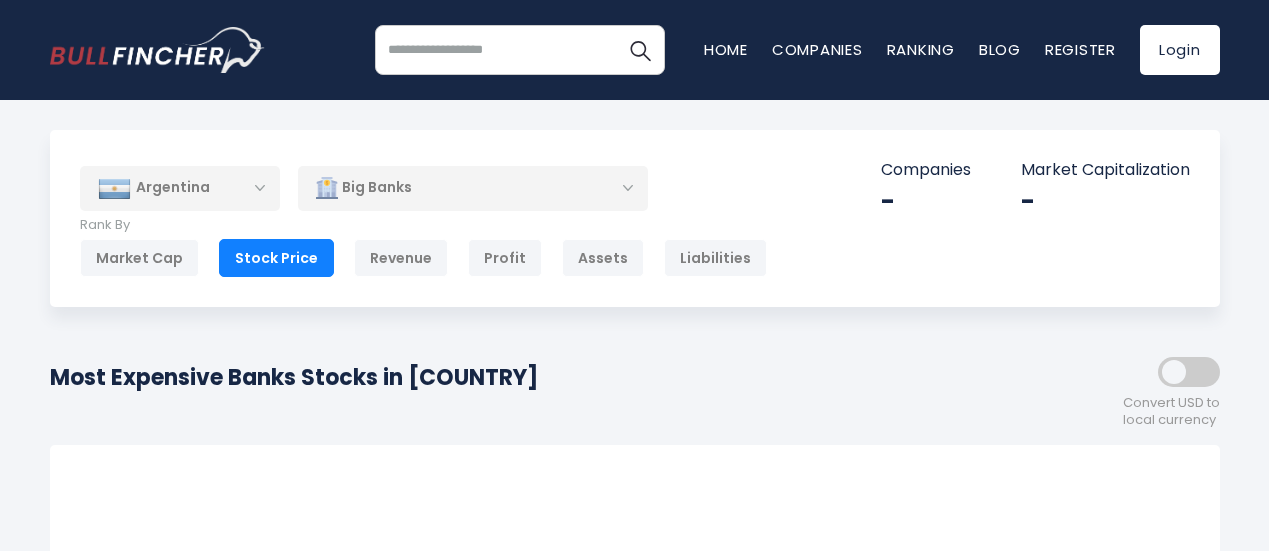 scroll, scrollTop: 0, scrollLeft: 0, axis: both 